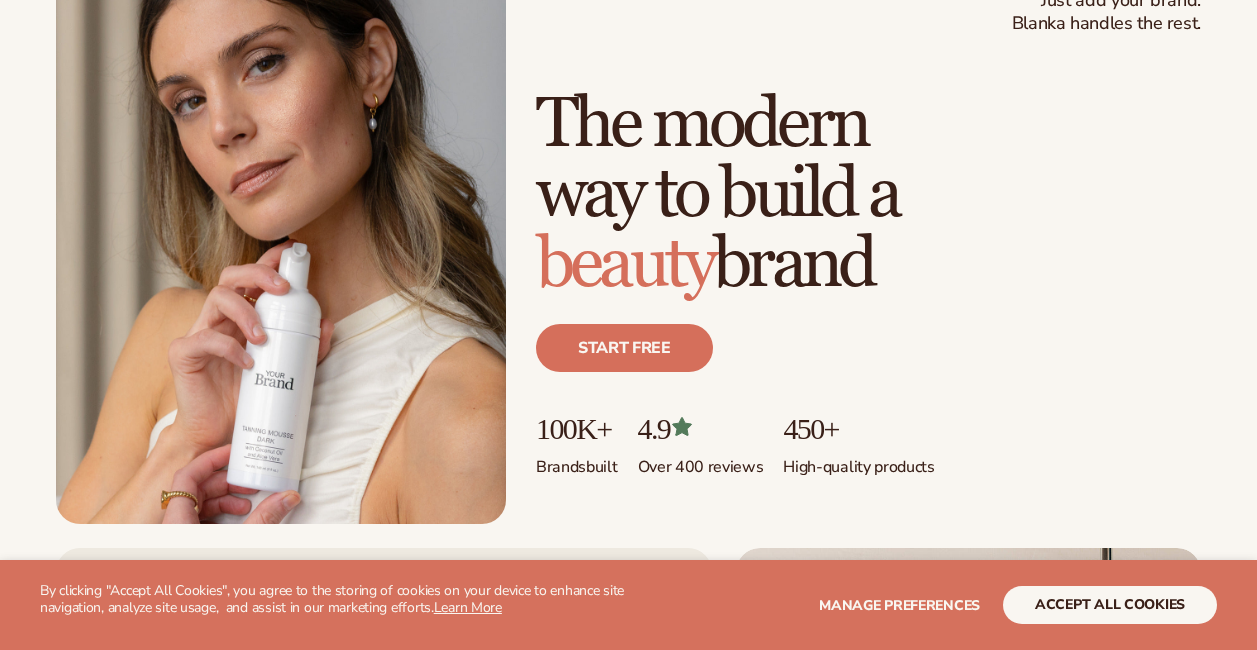 scroll, scrollTop: 200, scrollLeft: 0, axis: vertical 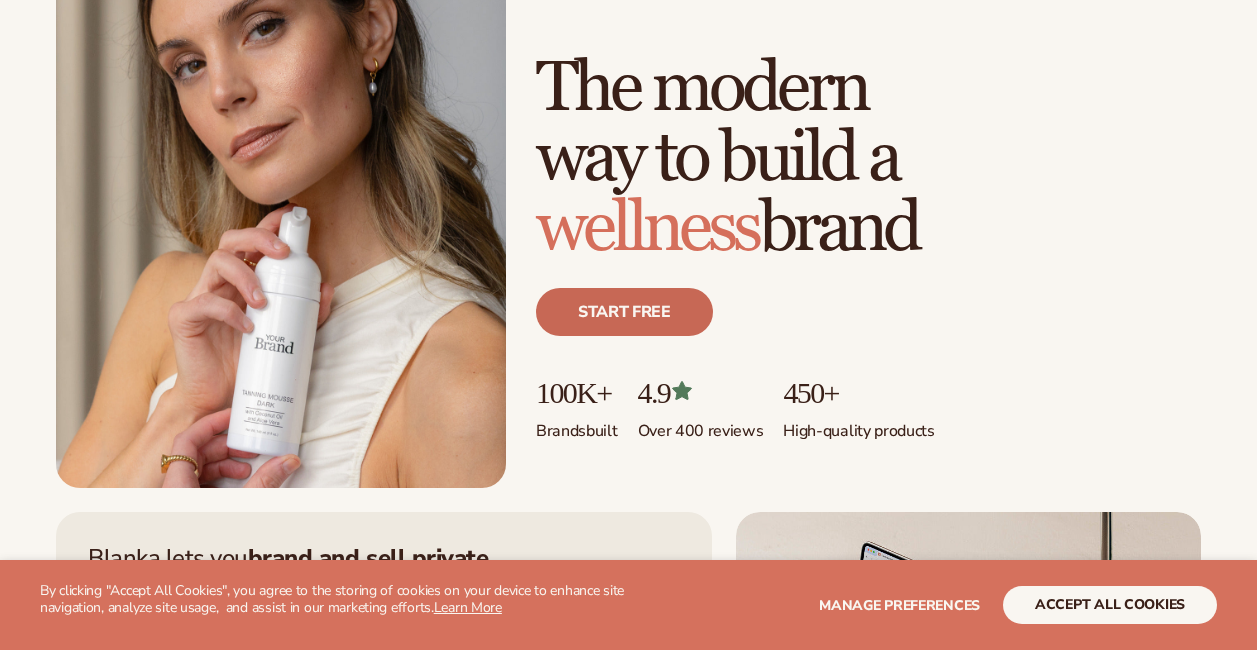 click on "Start free" at bounding box center [624, 312] 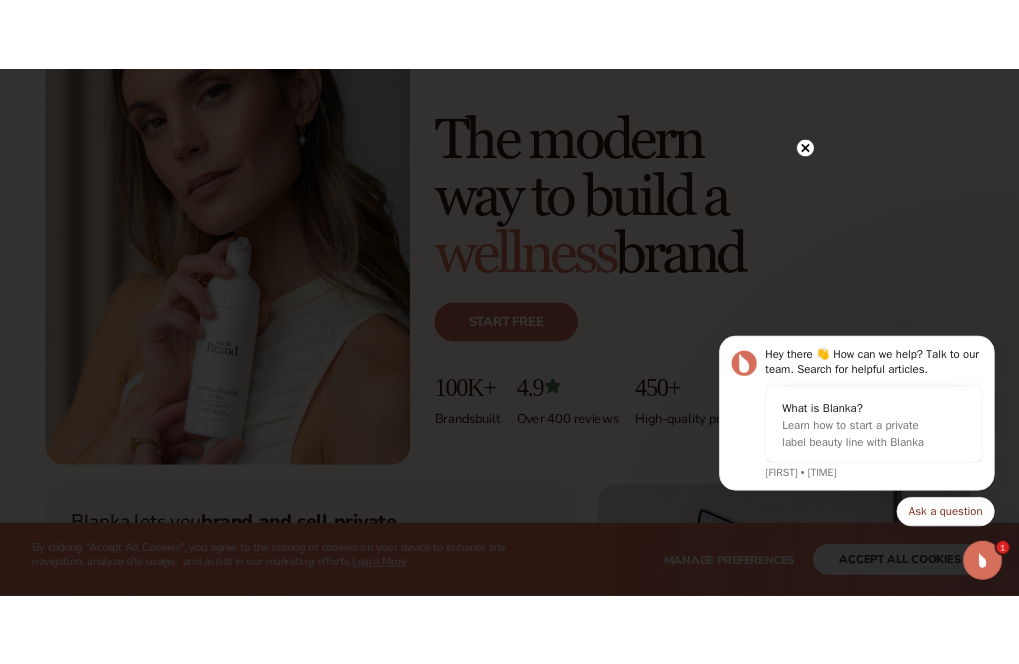 scroll, scrollTop: 0, scrollLeft: 0, axis: both 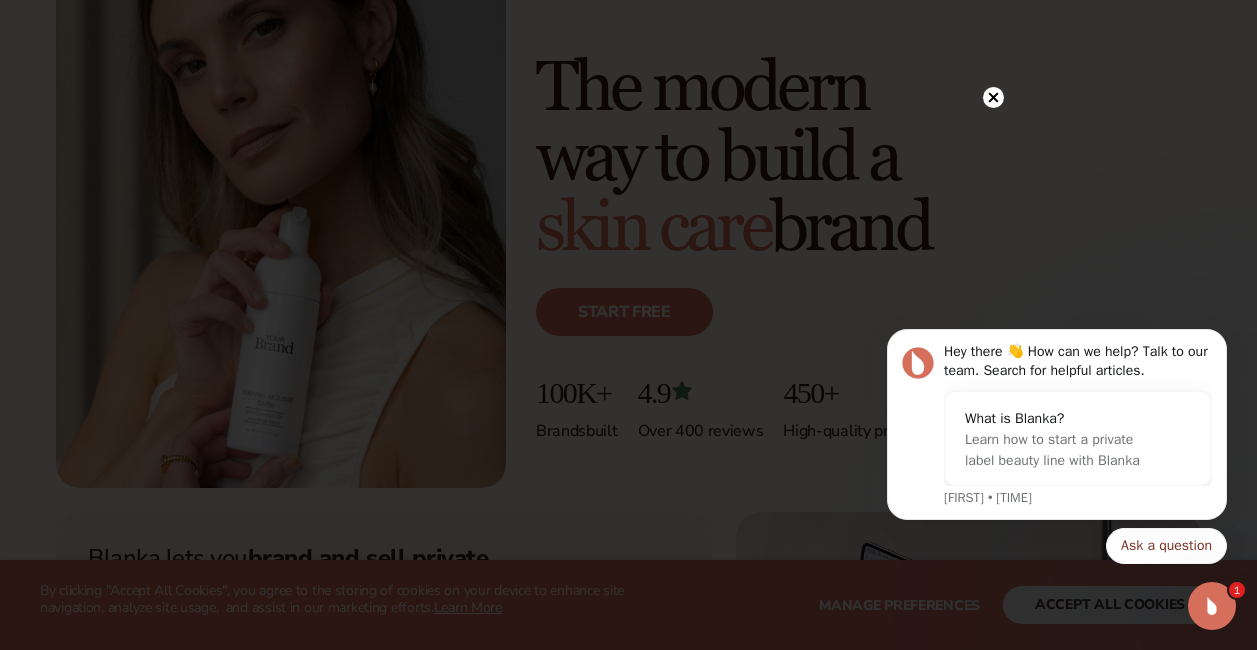 click 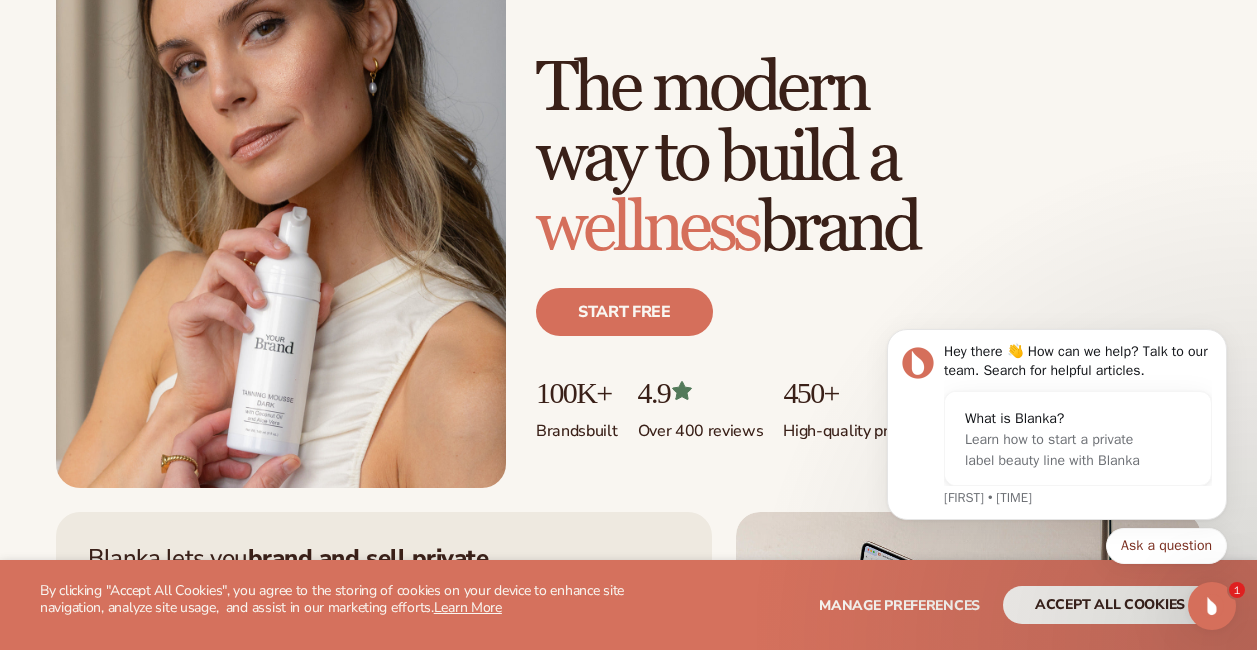 click on "The modern  way to build a  wellness  brand" at bounding box center [868, 159] 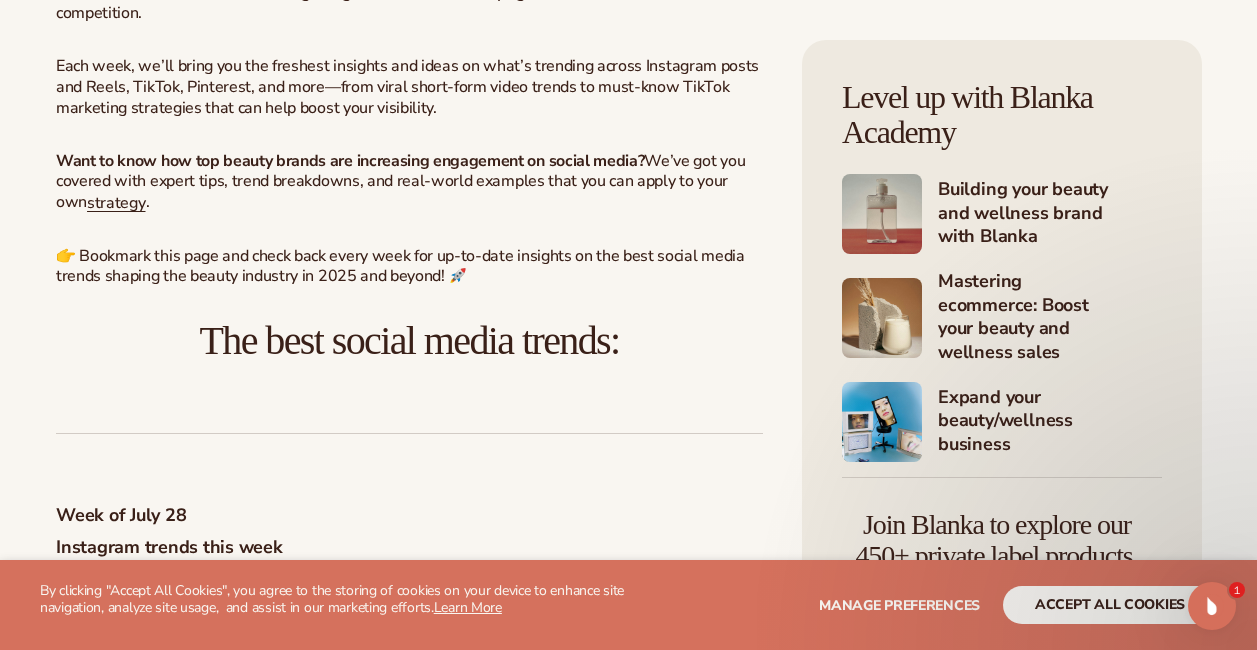 scroll, scrollTop: 1001, scrollLeft: 0, axis: vertical 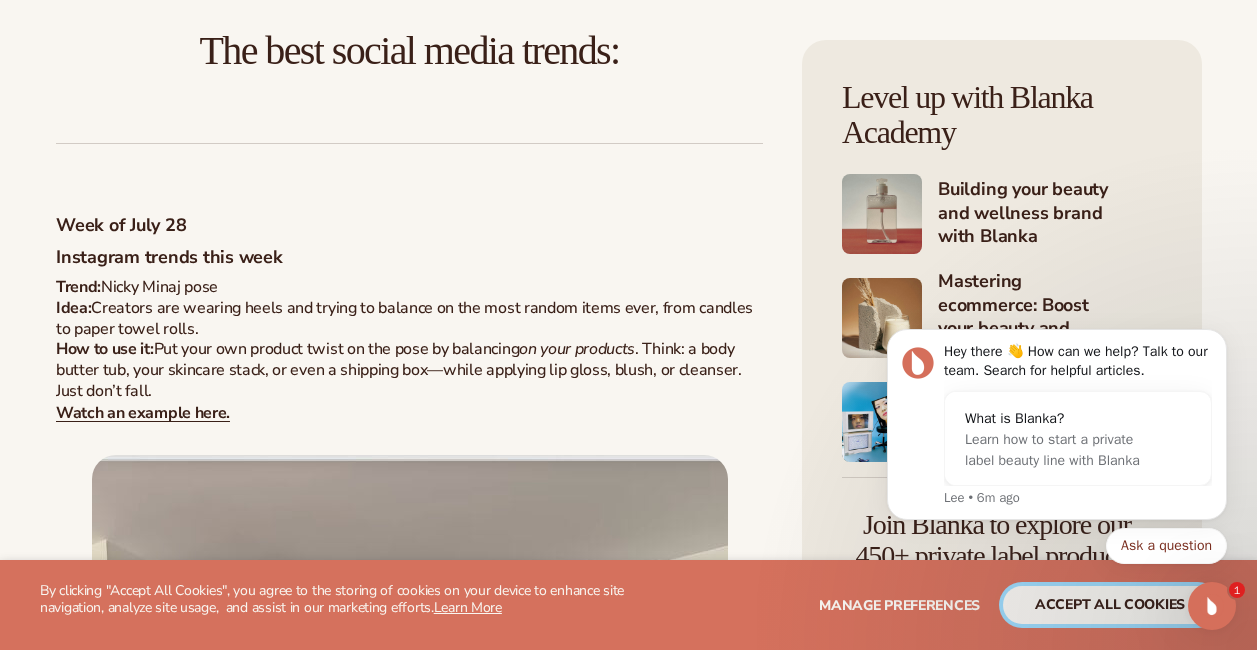 click on "accept all cookies" at bounding box center [1110, 605] 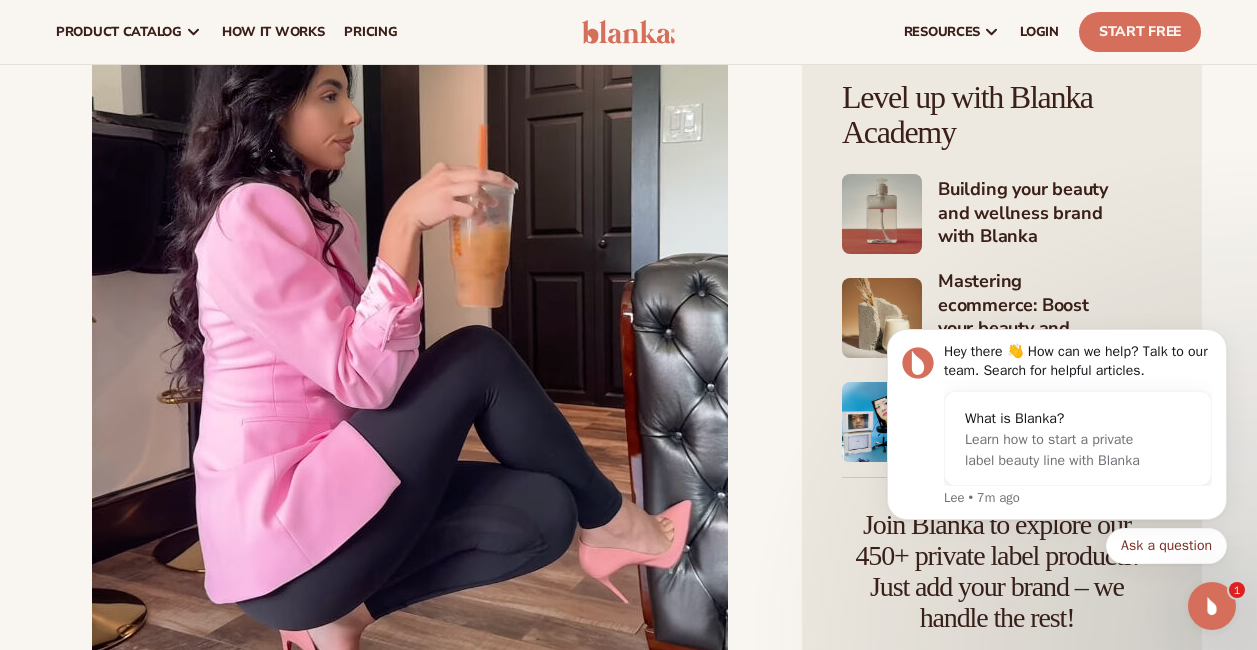 scroll, scrollTop: 1900, scrollLeft: 0, axis: vertical 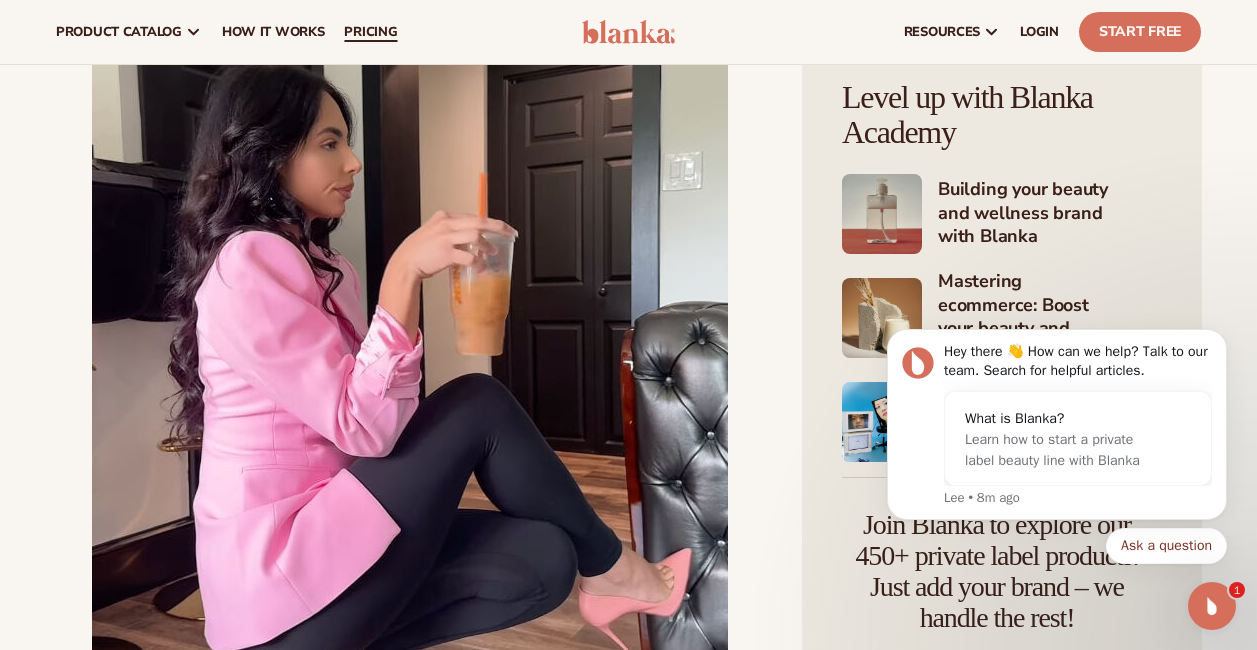 click on "pricing" at bounding box center [370, 32] 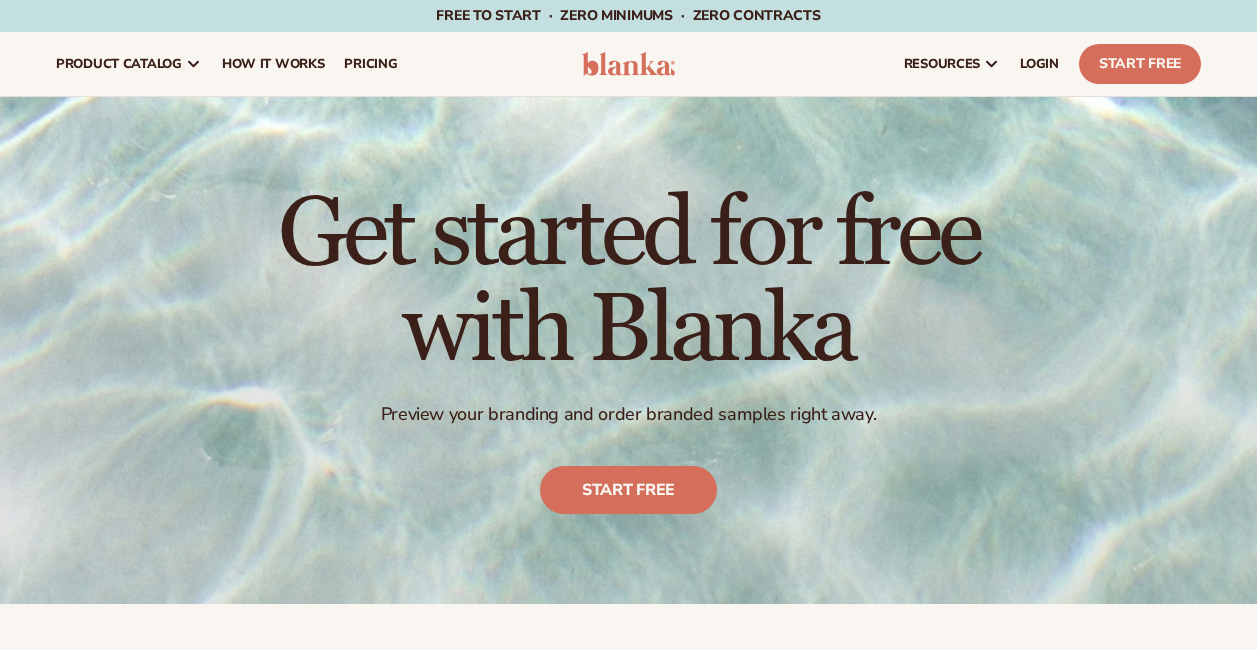 scroll, scrollTop: 0, scrollLeft: 0, axis: both 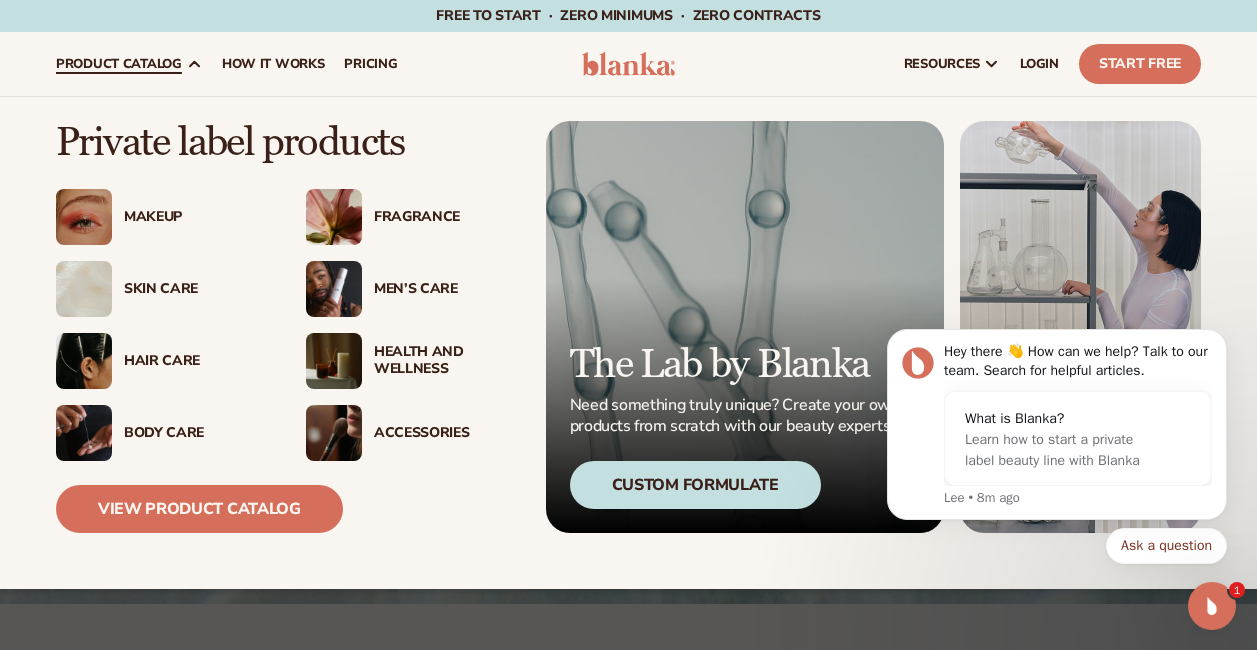 click on "Health And Wellness" at bounding box center [445, 361] 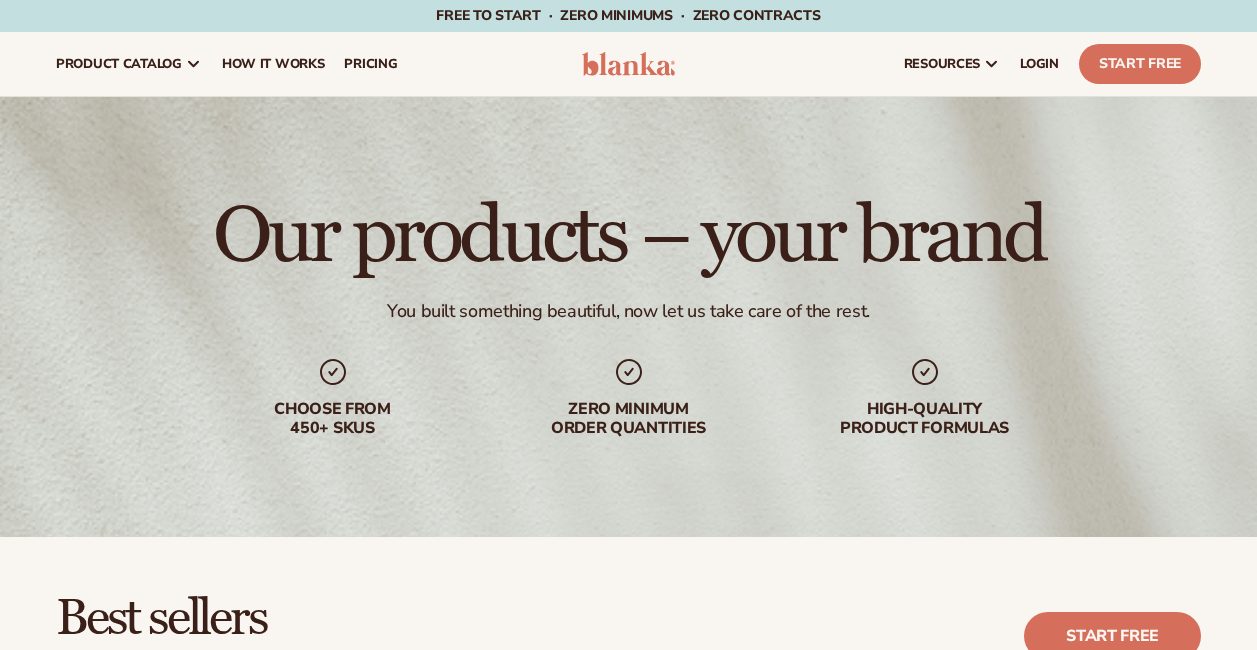 scroll, scrollTop: 0, scrollLeft: 0, axis: both 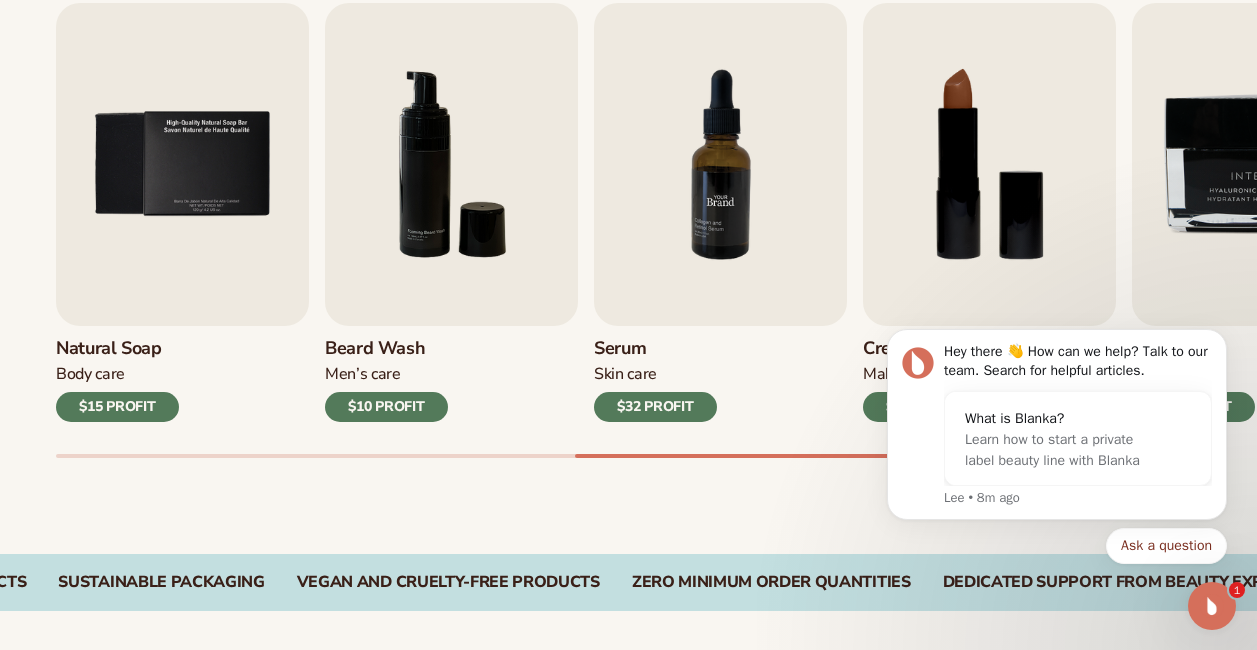 click at bounding box center (720, 164) 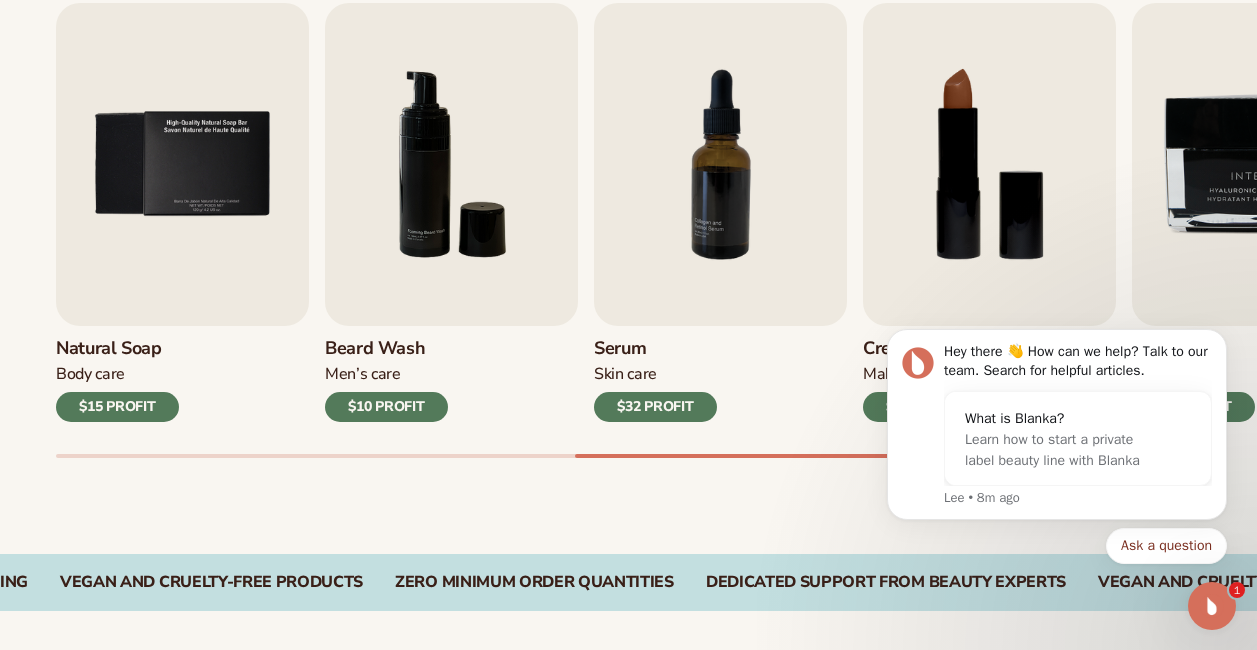 click on "Serum
Skin Care
$32 PROFIT" at bounding box center [720, 374] 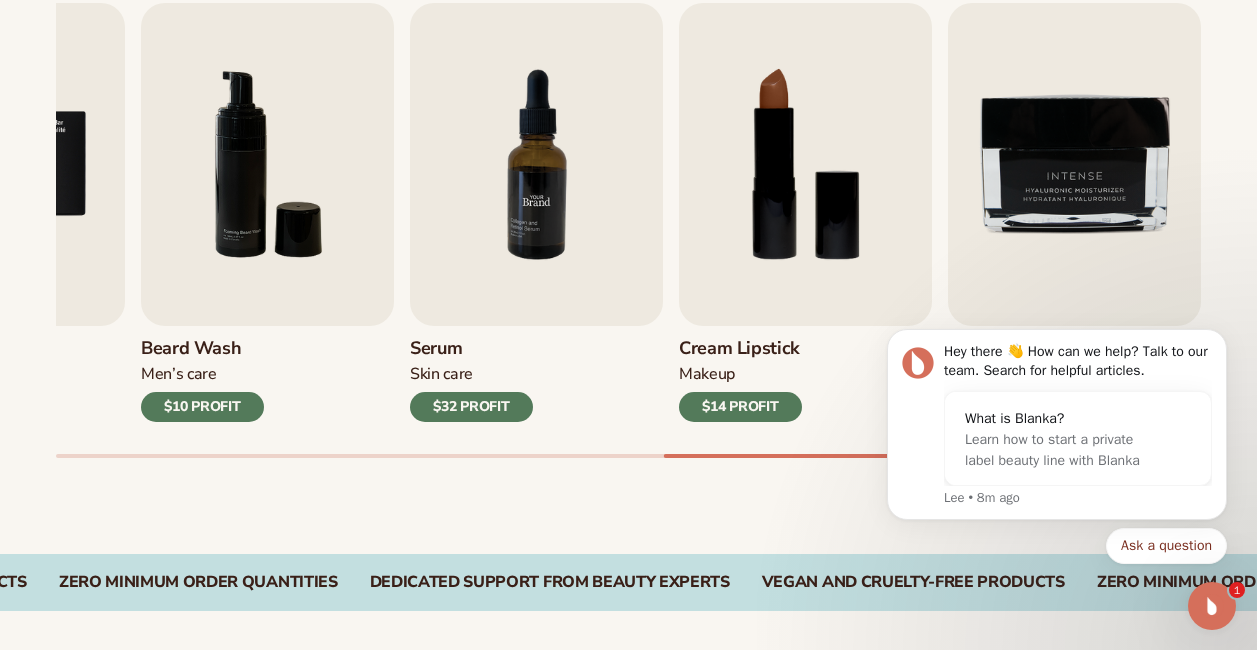 click at bounding box center [536, 164] 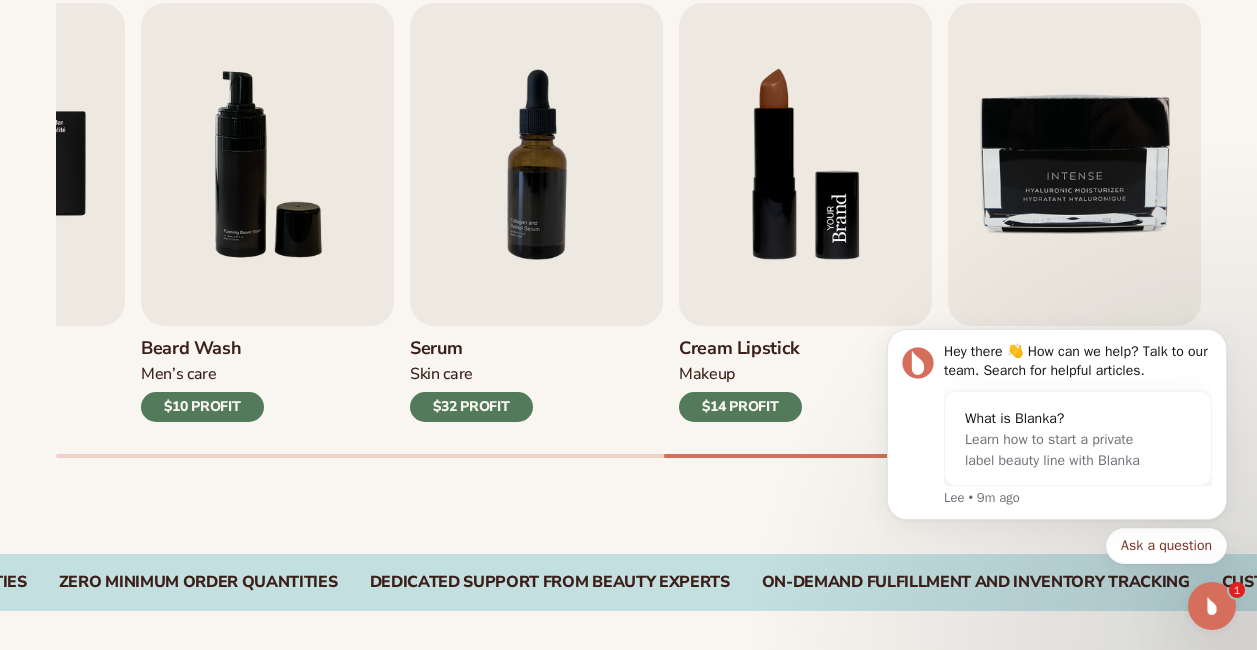 click at bounding box center (805, 164) 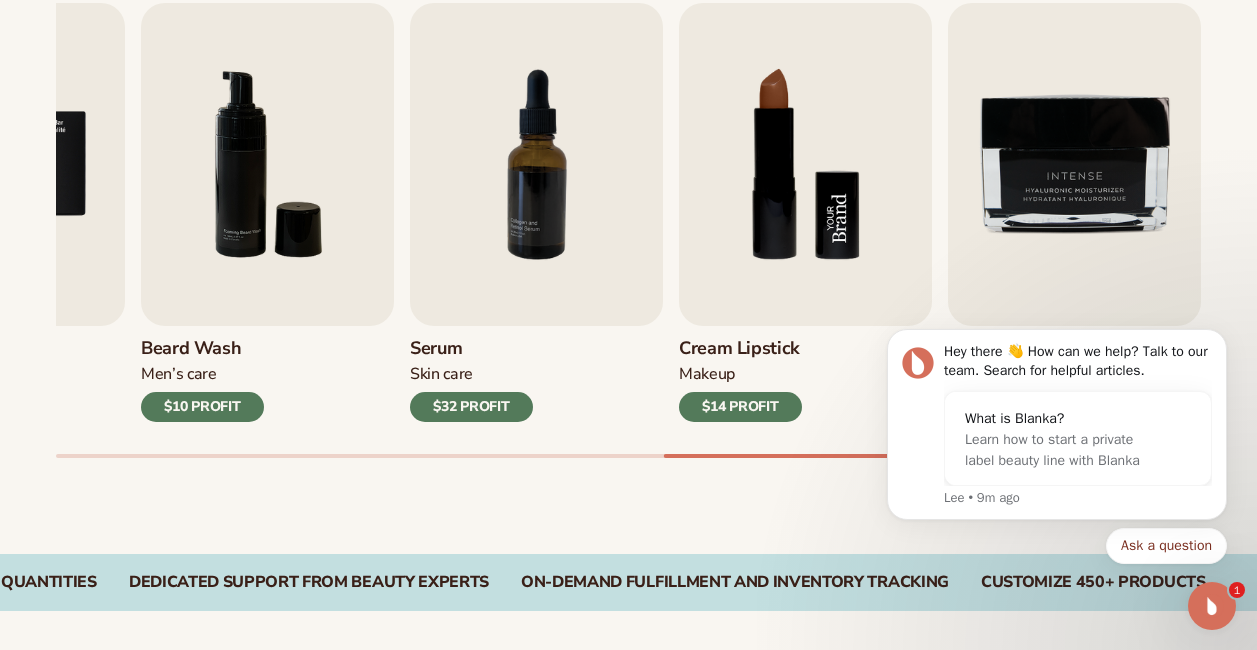 click at bounding box center [805, 164] 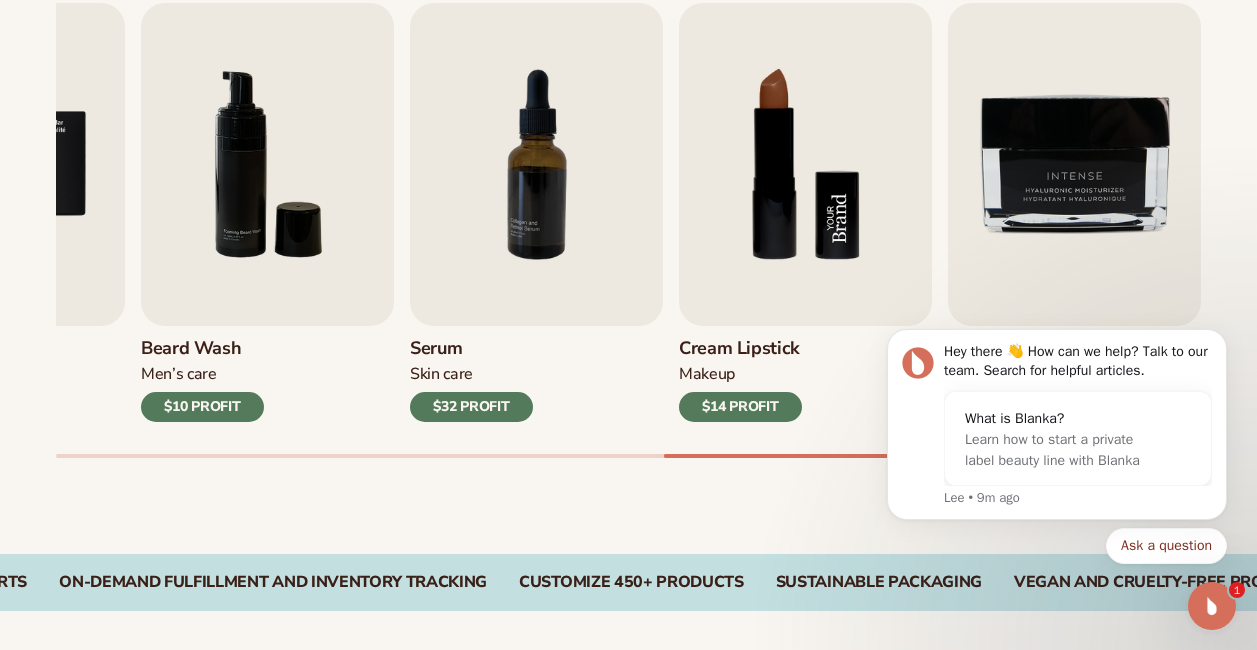 click at bounding box center [805, 164] 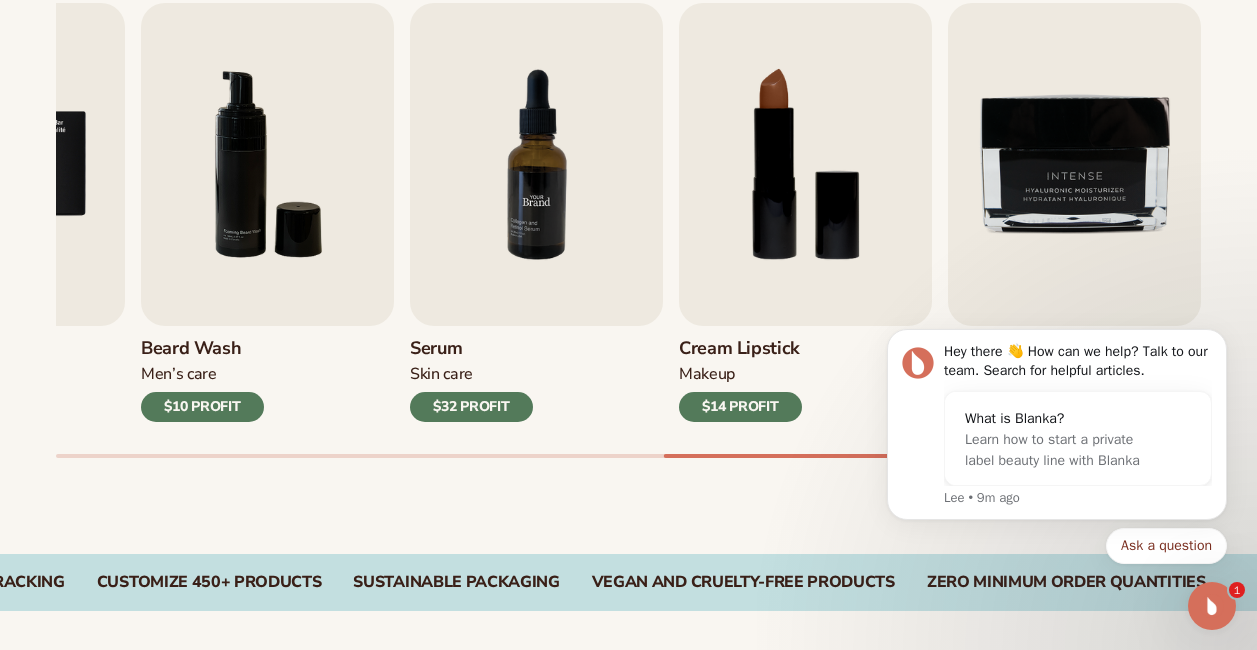 click at bounding box center (536, 164) 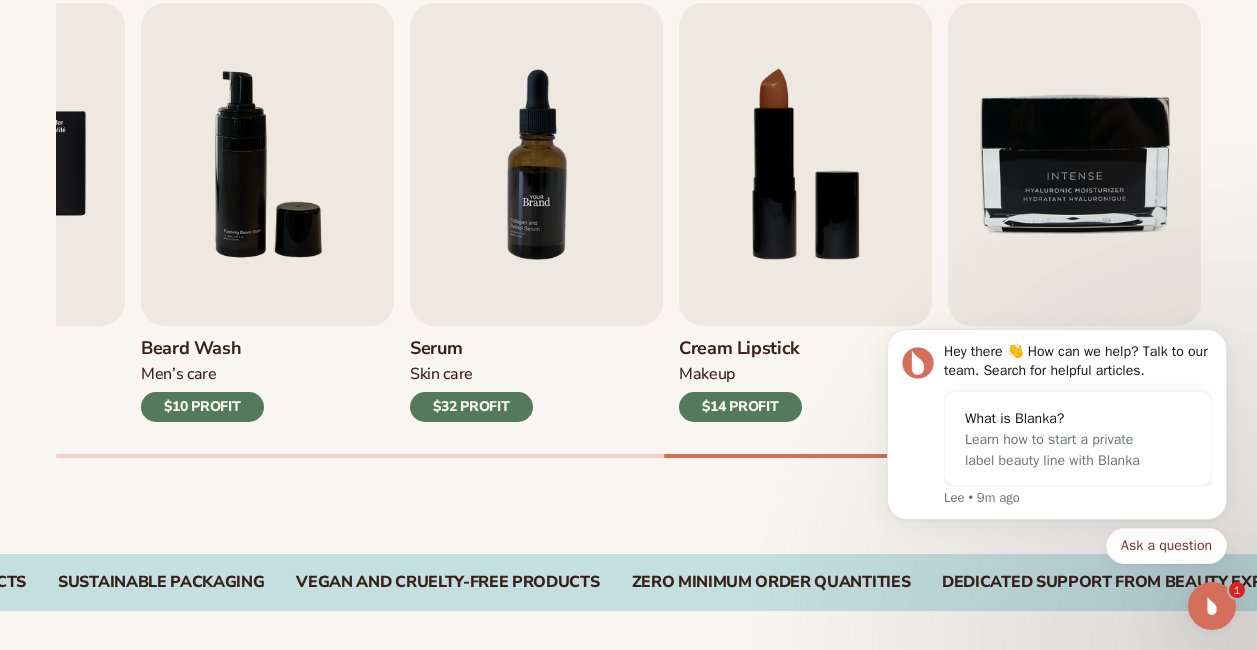 click at bounding box center (536, 164) 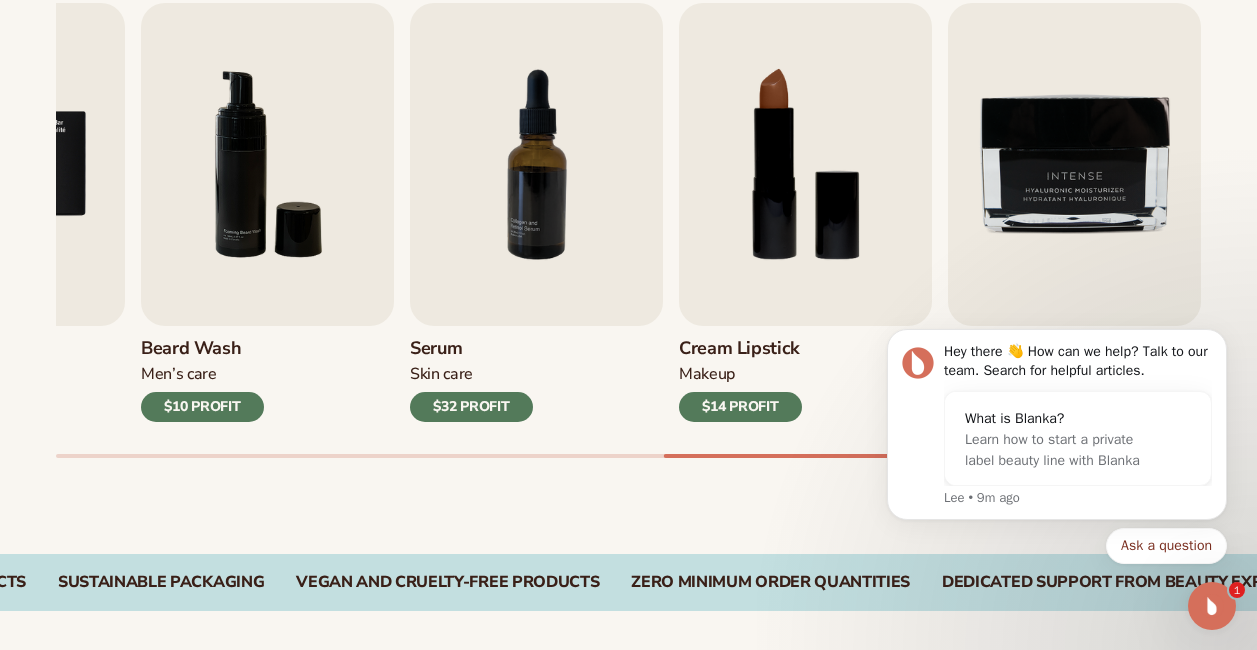 click on "Serum" at bounding box center (471, 349) 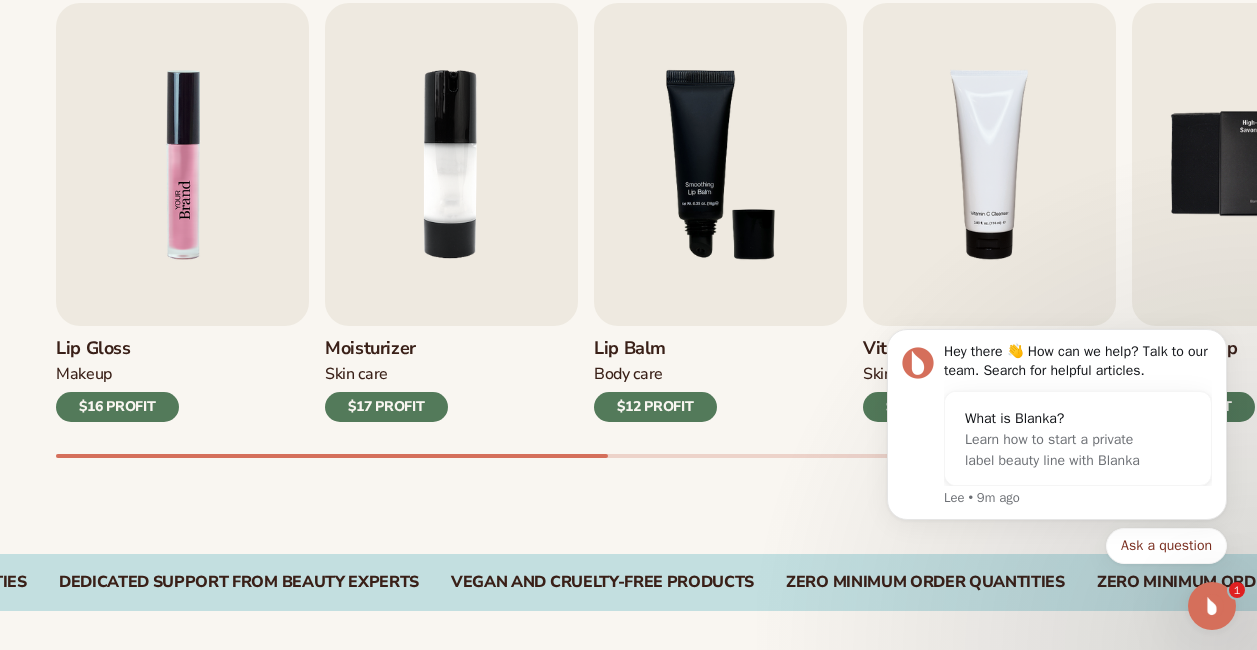 click at bounding box center (182, 164) 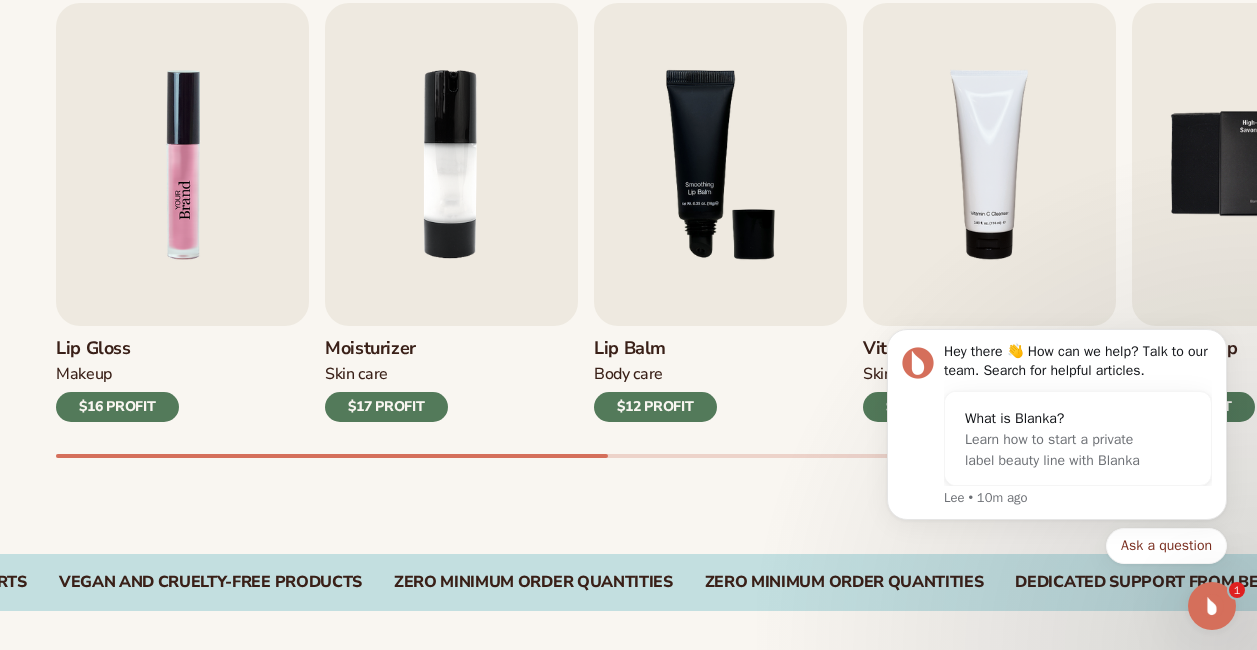 click at bounding box center (182, 164) 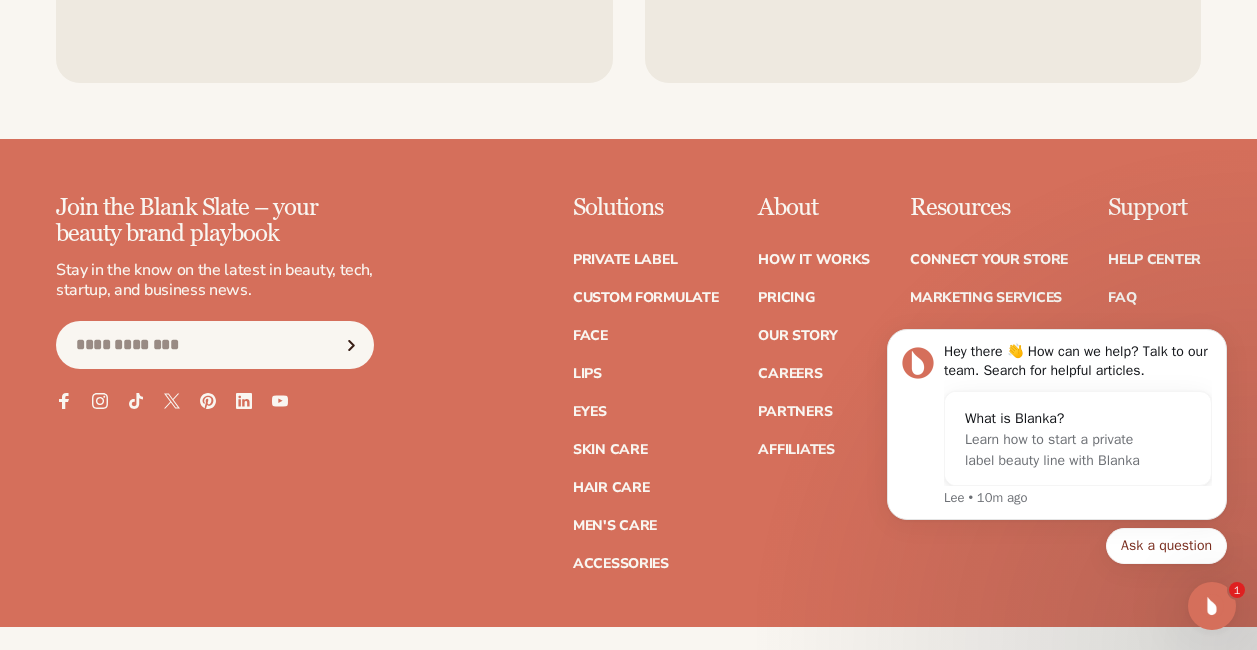 scroll, scrollTop: 4000, scrollLeft: 0, axis: vertical 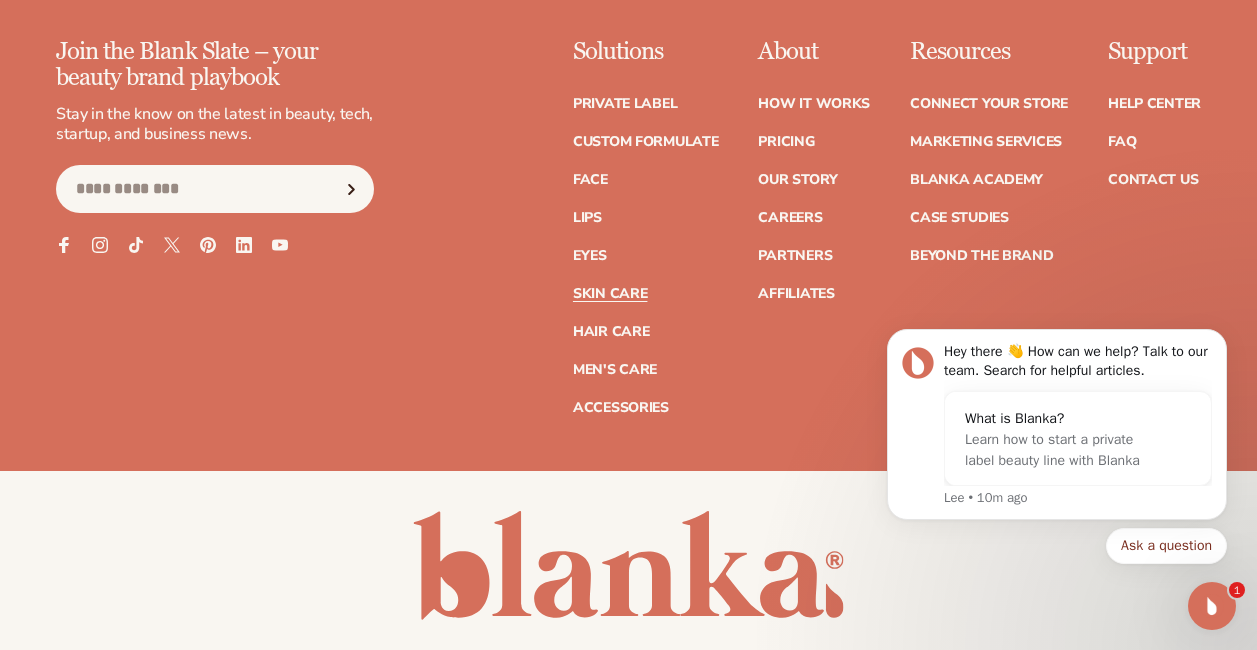 click on "Skin Care" at bounding box center (610, 294) 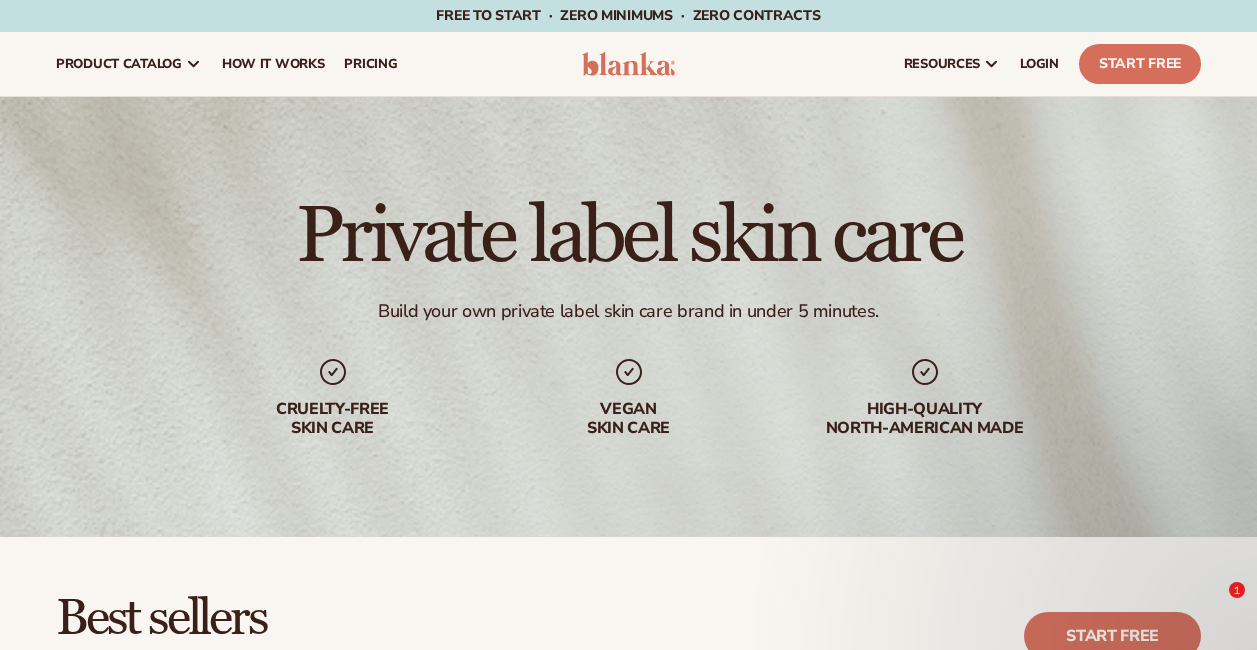 scroll, scrollTop: 36, scrollLeft: 0, axis: vertical 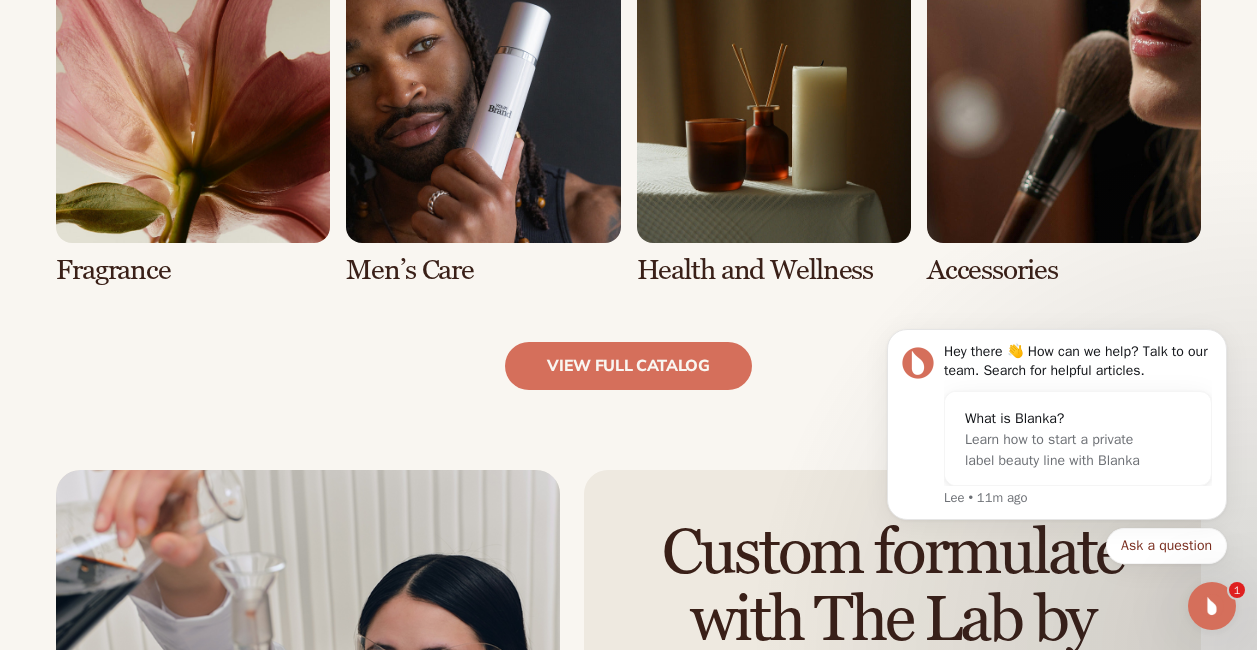 click at bounding box center [774, 127] 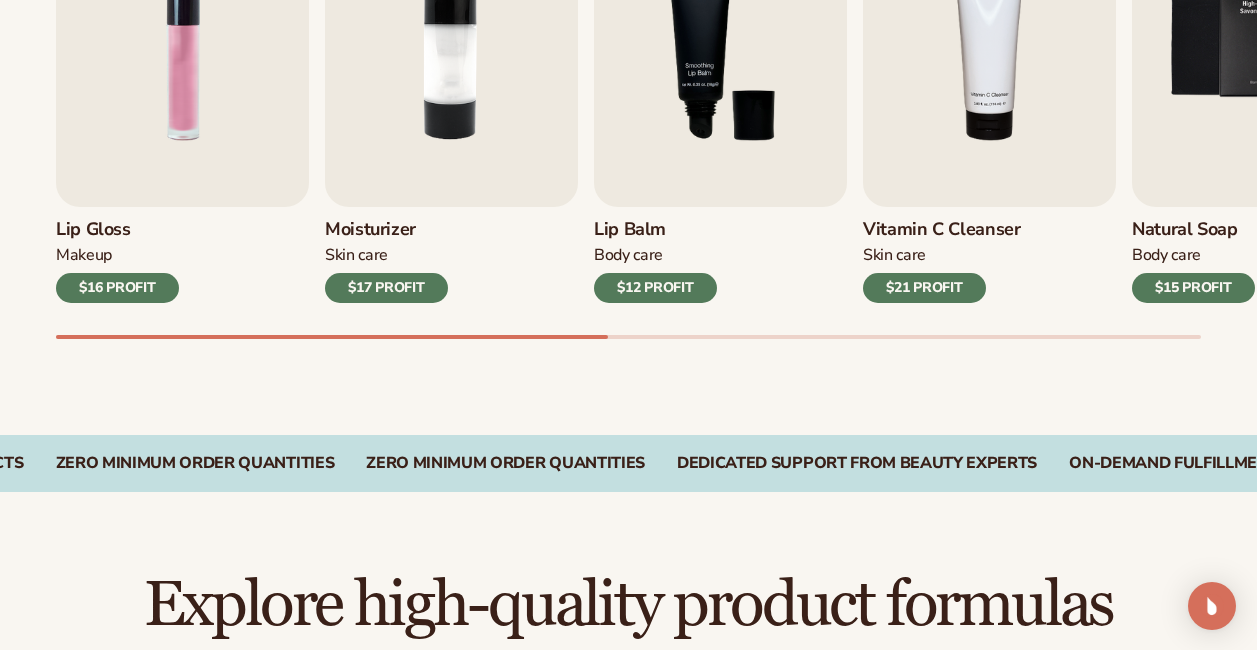 scroll, scrollTop: 900, scrollLeft: 0, axis: vertical 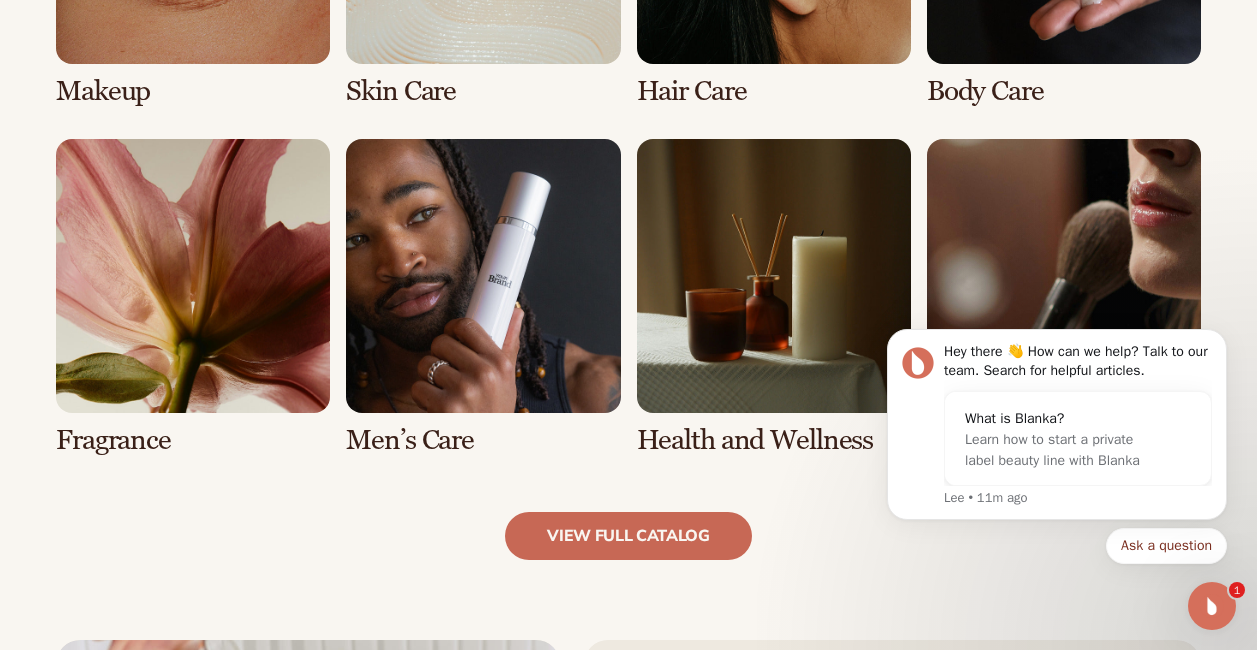 click on "view full catalog" at bounding box center [628, 536] 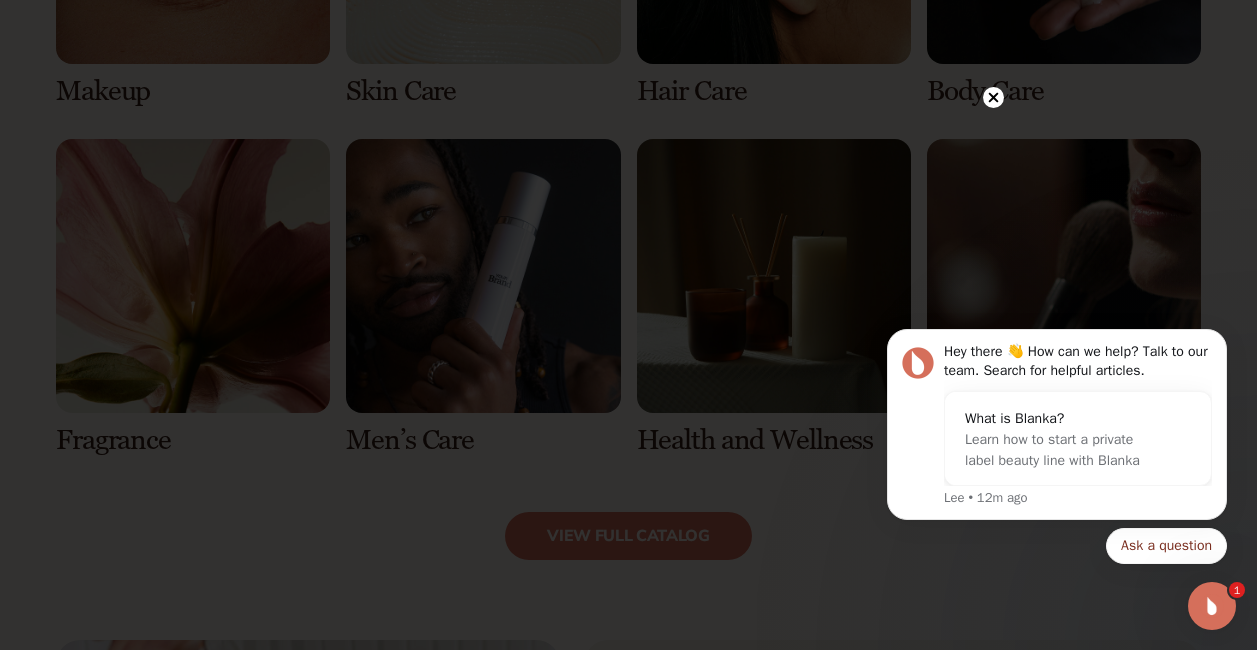 click 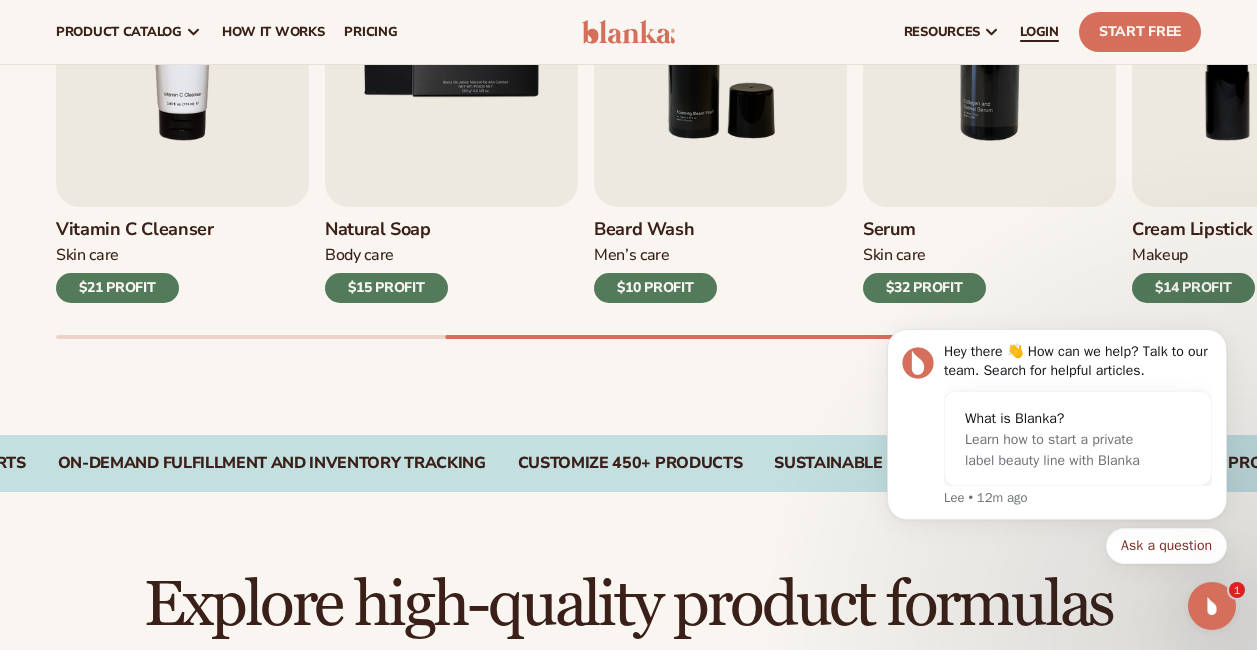 scroll, scrollTop: 800, scrollLeft: 0, axis: vertical 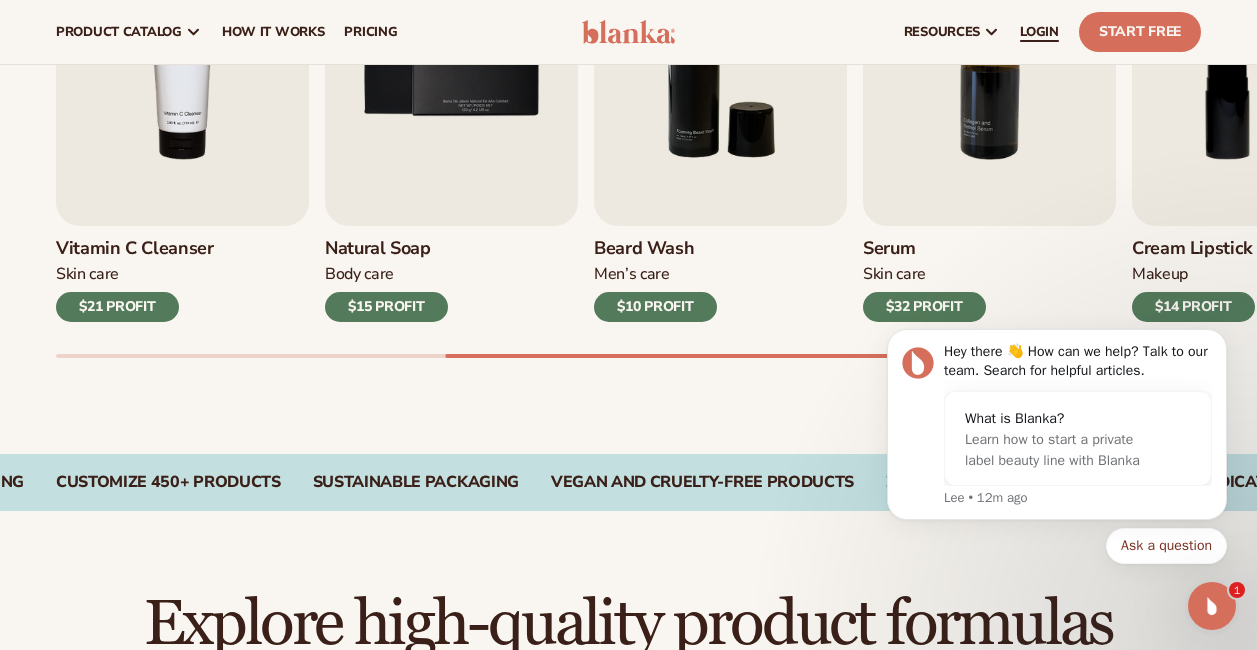 click on "LOGIN" at bounding box center (1039, 32) 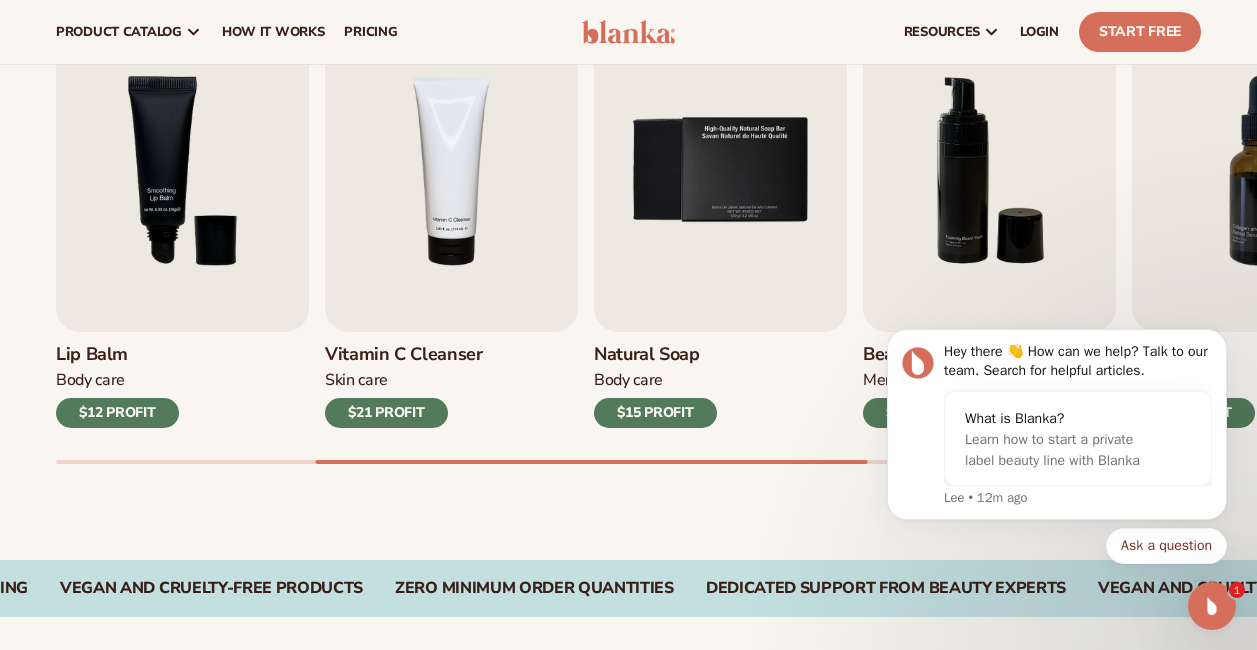 scroll, scrollTop: 500, scrollLeft: 0, axis: vertical 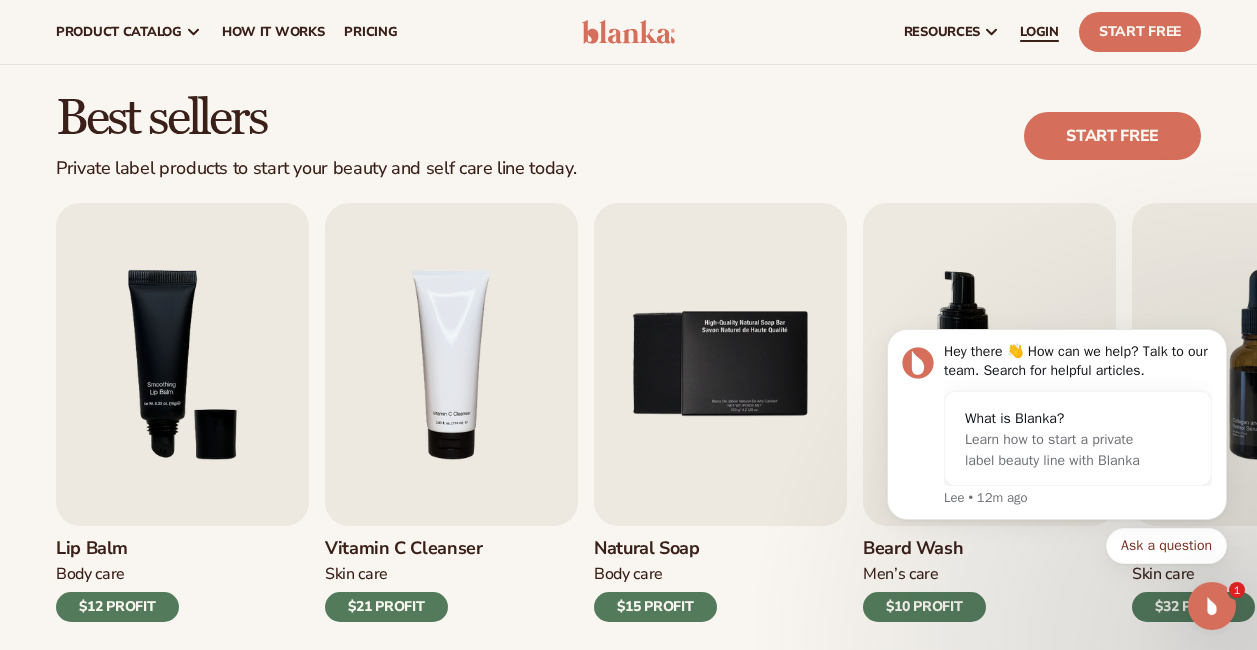 click on "LOGIN" at bounding box center [1039, 32] 